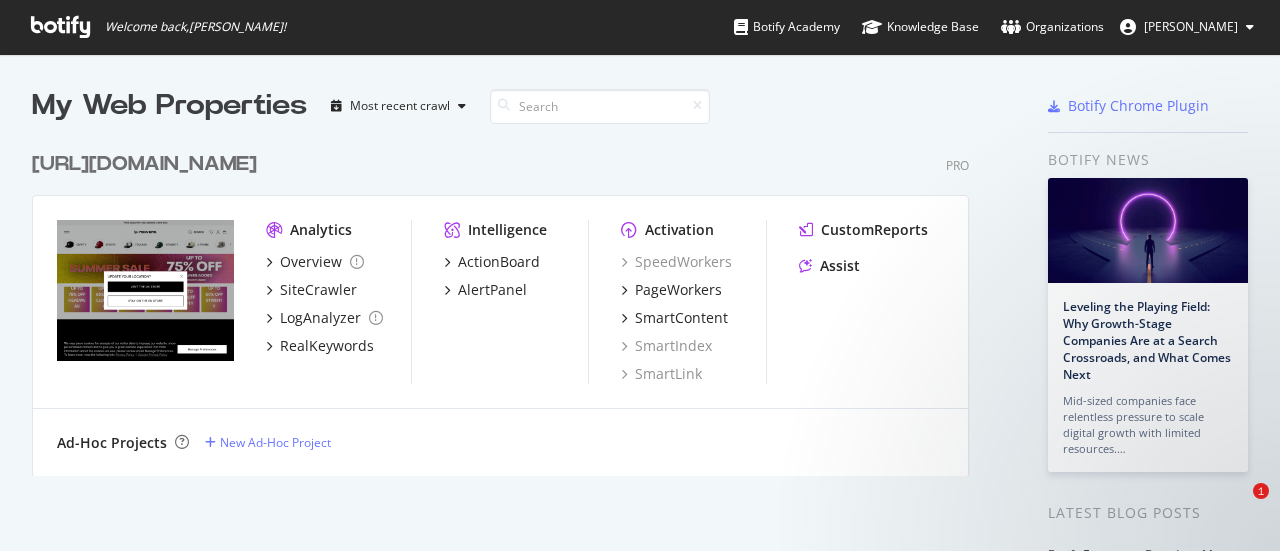 scroll, scrollTop: 0, scrollLeft: 0, axis: both 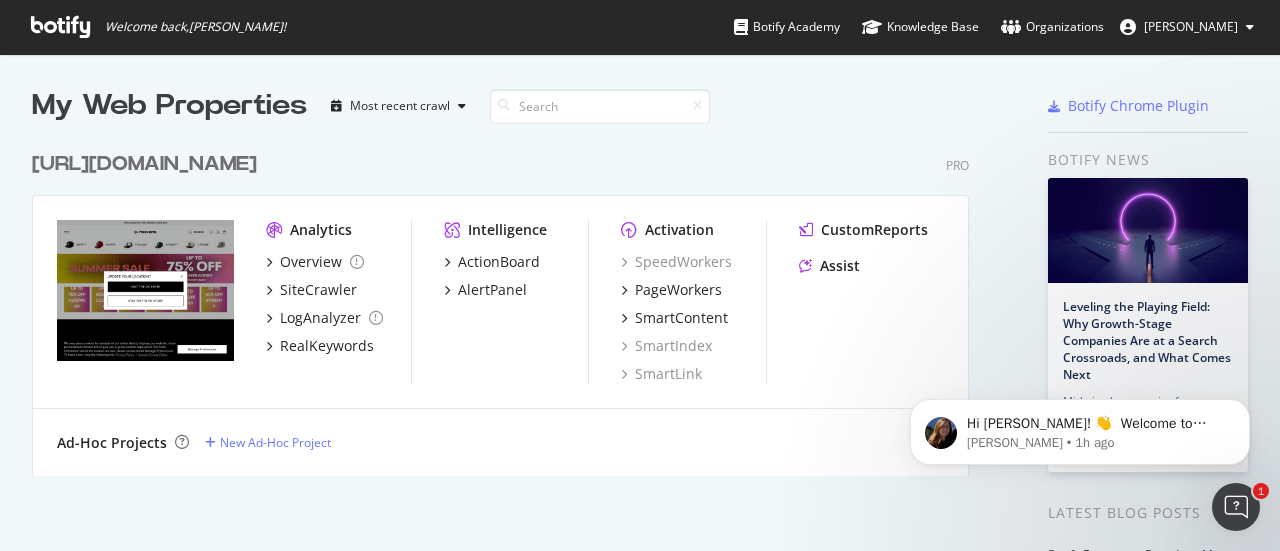 click on "Hi [PERSON_NAME]! 👋   Welcome to Botify chat support!  Have a question? Reply to this message and our team will get back to you as soon as possible to help you succeed. [PERSON_NAME] • 1h ago" at bounding box center [1080, 340] 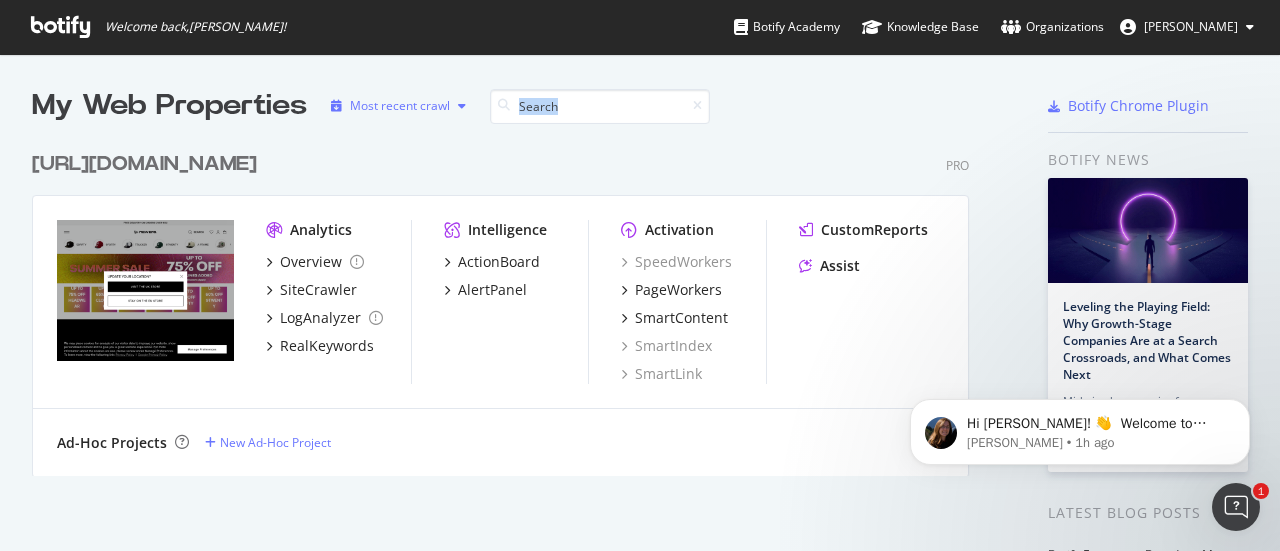 drag, startPoint x: 891, startPoint y: 145, endPoint x: 462, endPoint y: 121, distance: 429.6708 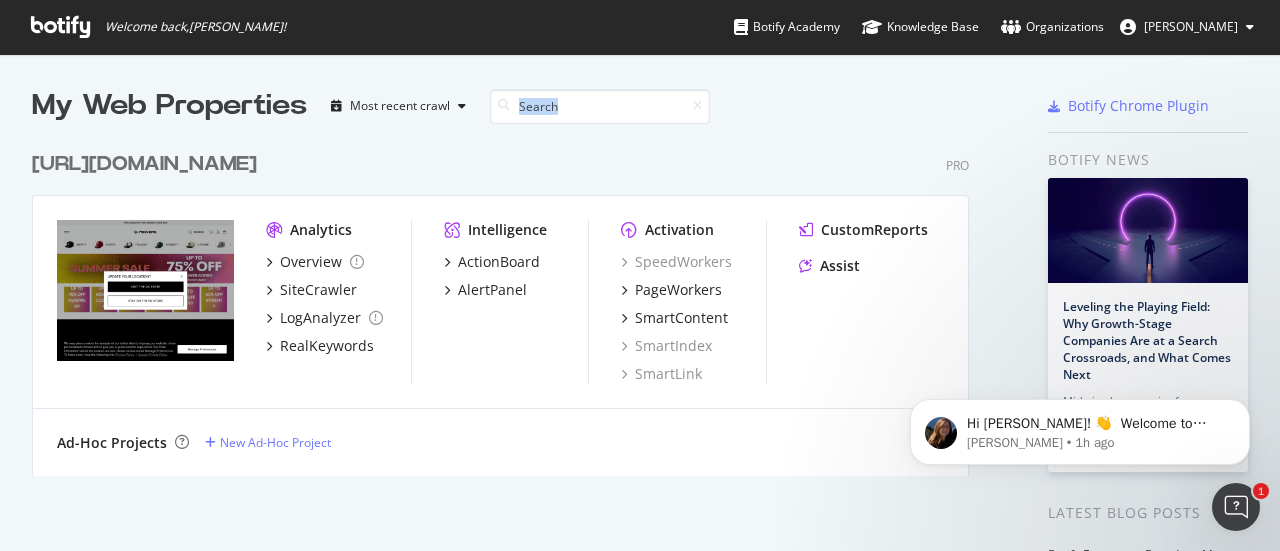 click on "[URL][DOMAIN_NAME]" at bounding box center [144, 164] 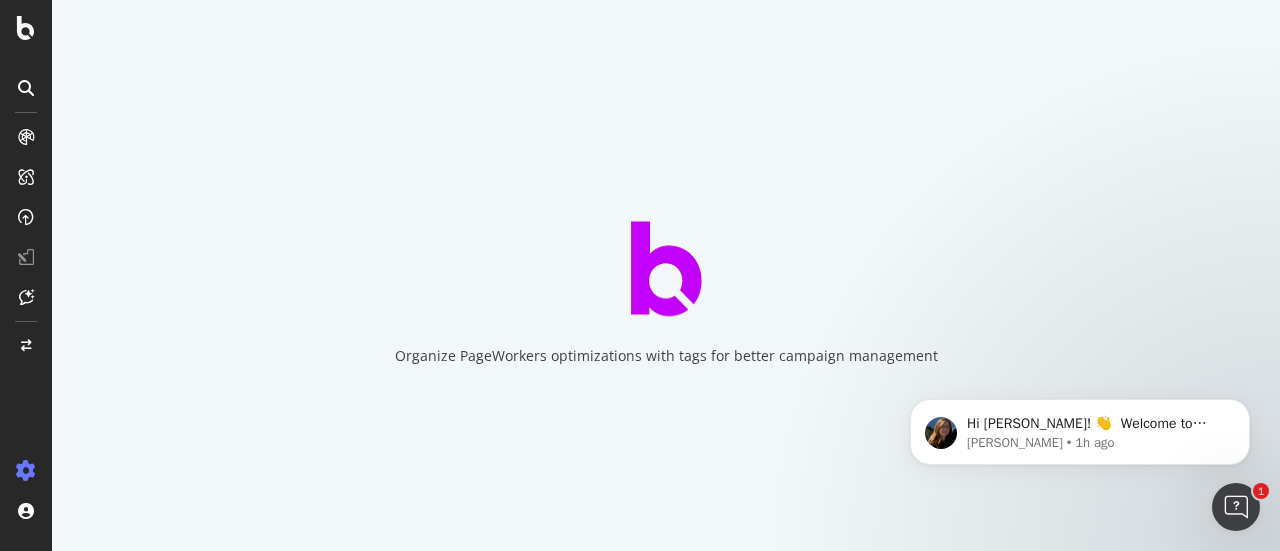 click on "Organize PageWorkers optimizations with tags for better campaign management" at bounding box center [666, 275] 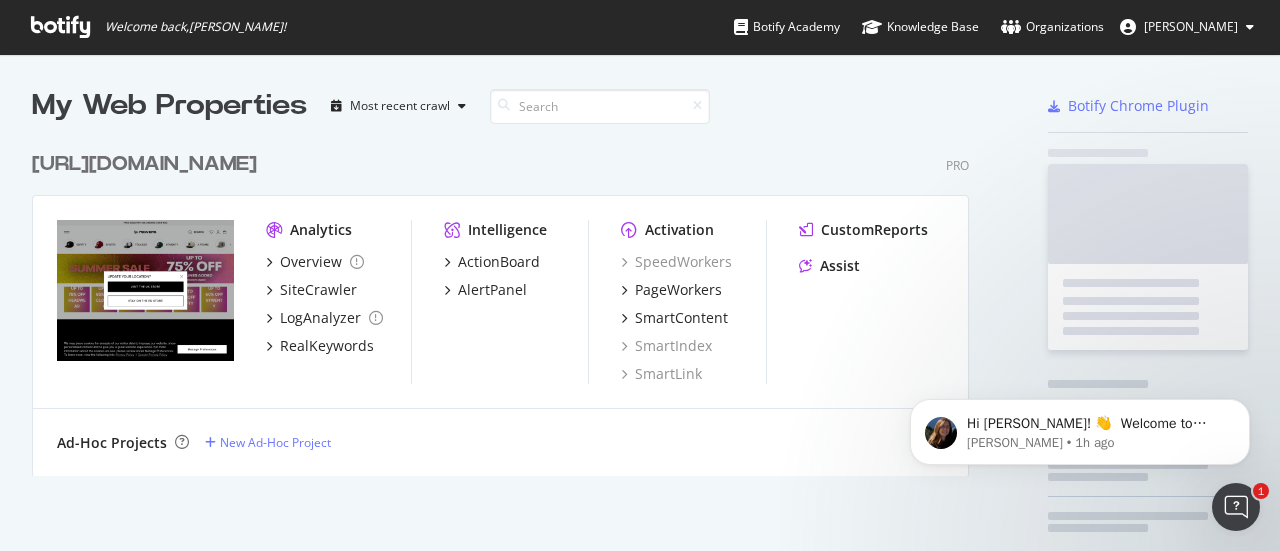 scroll, scrollTop: 16, scrollLeft: 16, axis: both 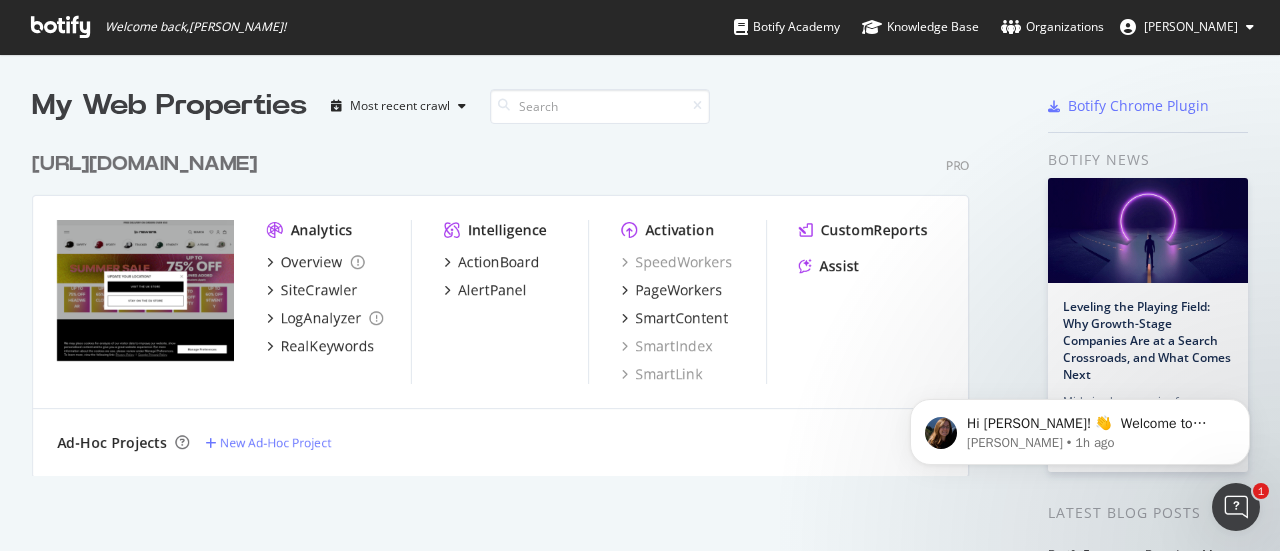 click on "[URL][DOMAIN_NAME] Pro" at bounding box center (500, 164) 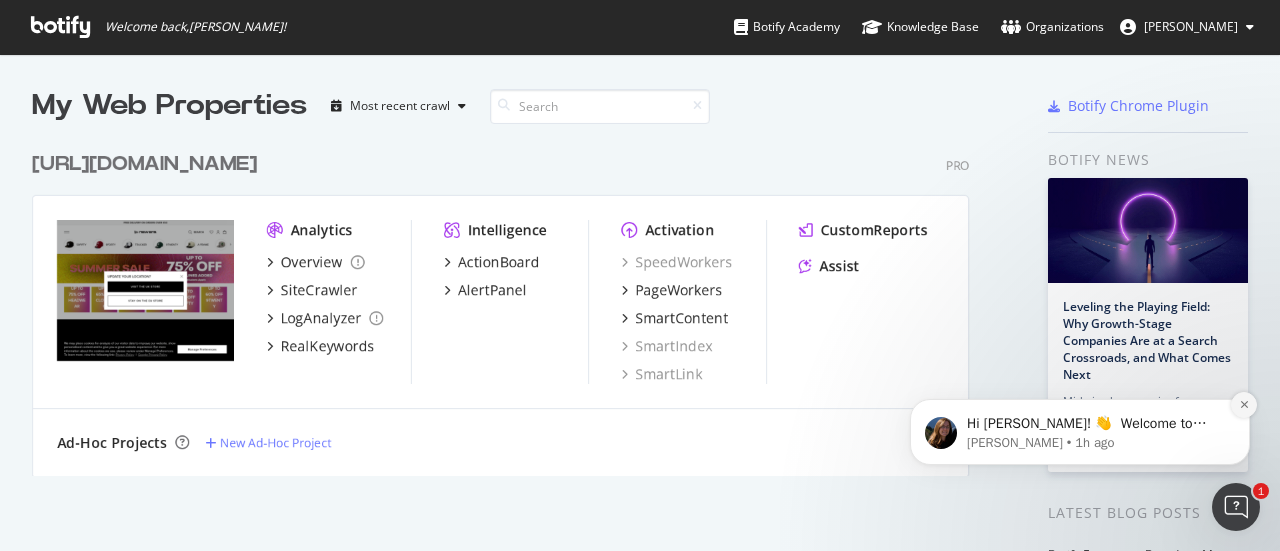 click 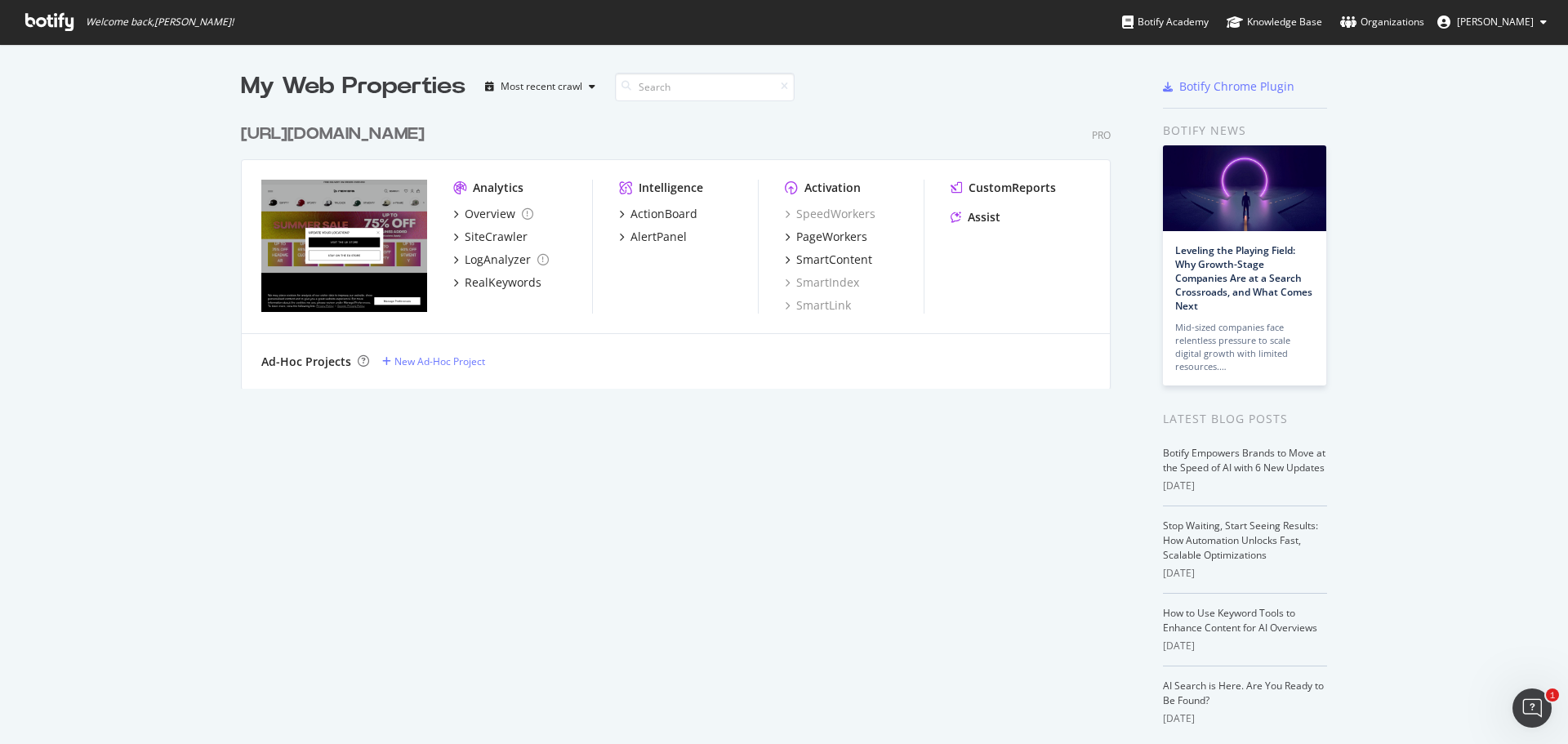scroll, scrollTop: 13, scrollLeft: 13, axis: both 